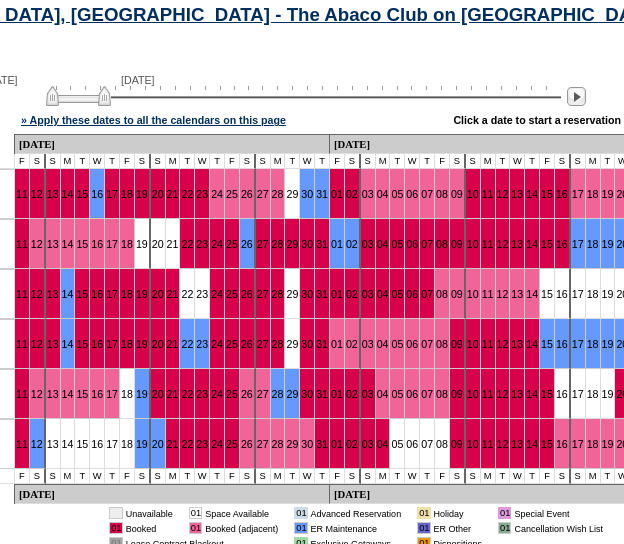 scroll, scrollTop: 1084, scrollLeft: 273, axis: both 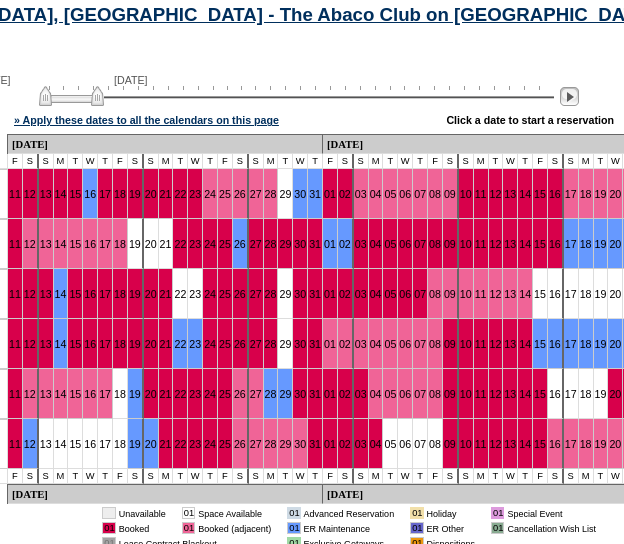 click at bounding box center (569, 96) 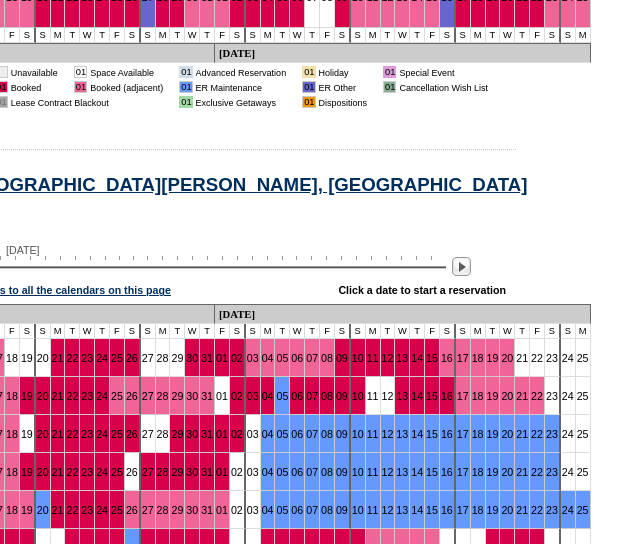 scroll, scrollTop: 5072, scrollLeft: 381, axis: both 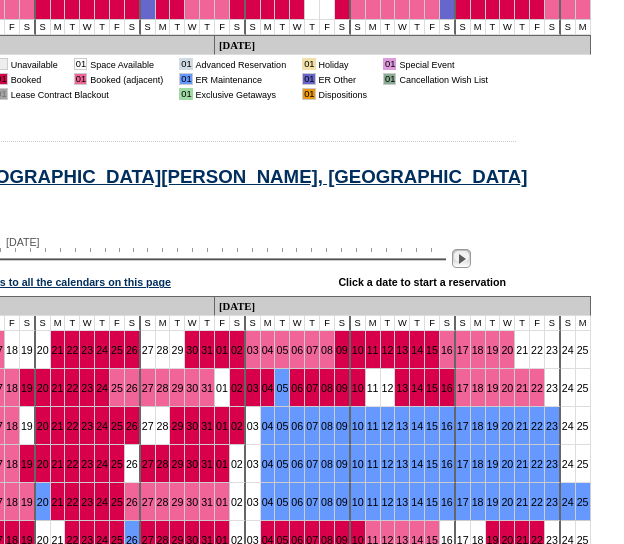 click at bounding box center (461, 258) 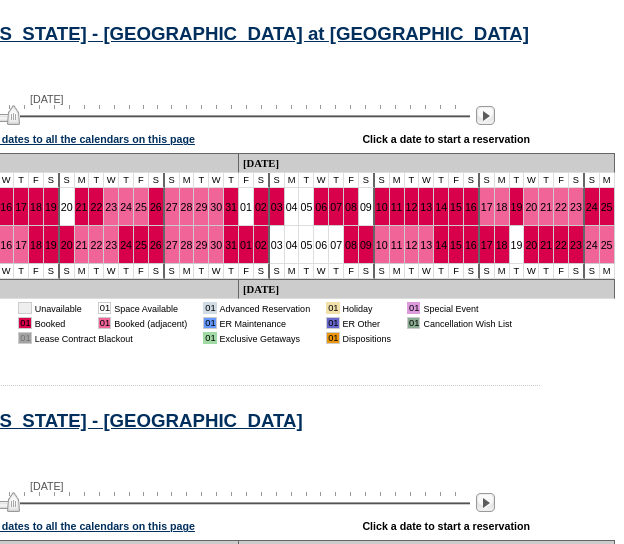 scroll, scrollTop: 9826, scrollLeft: 370, axis: both 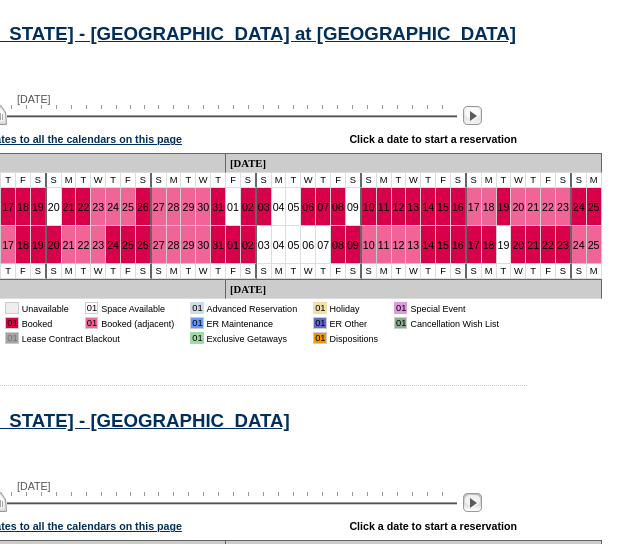 click at bounding box center [472, 502] 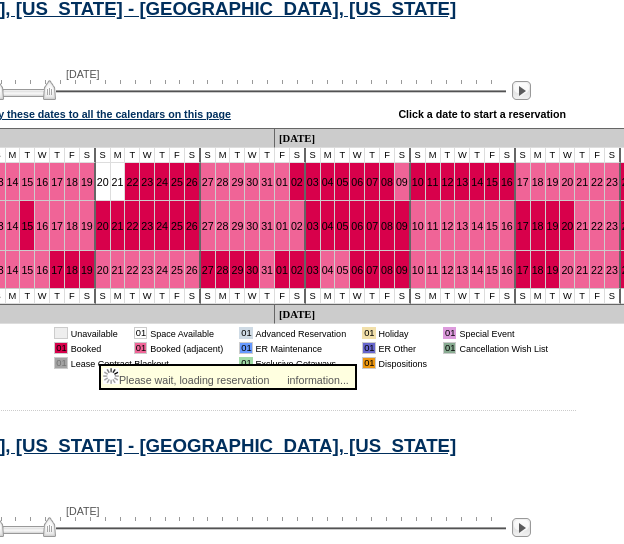 scroll, scrollTop: 14758, scrollLeft: 322, axis: both 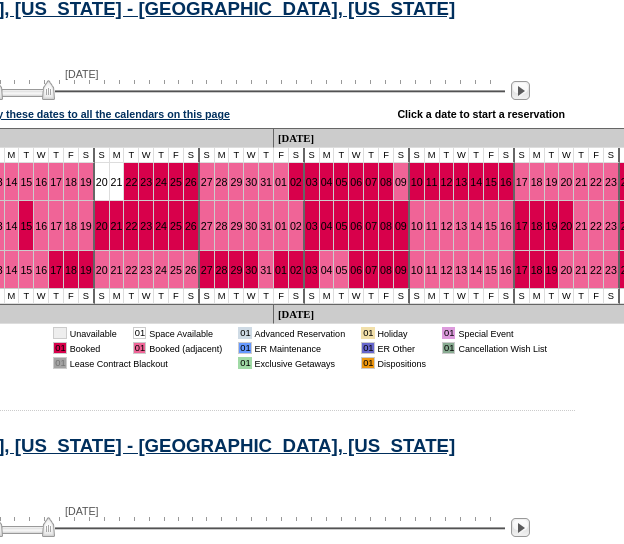 click at bounding box center (520, 952) 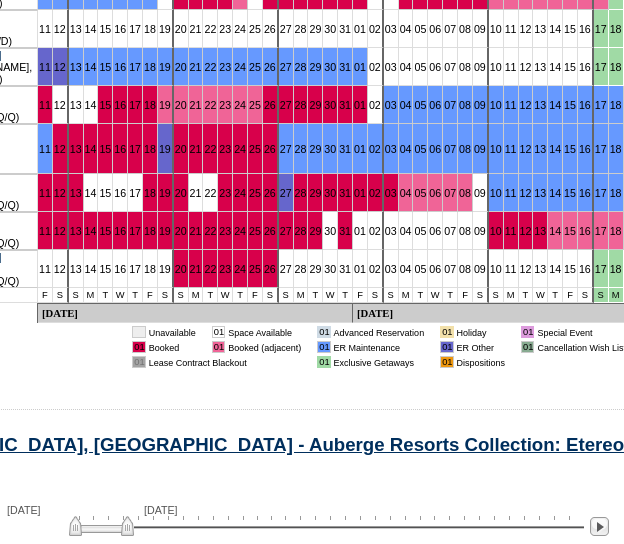 scroll, scrollTop: 19241, scrollLeft: 243, axis: both 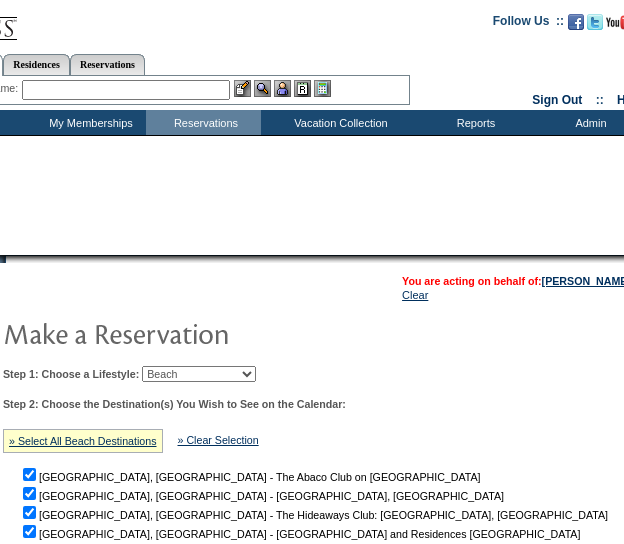 click on "Beach
Leisure
Metropolitan
Mountain
OIAL for Adventure
OIAL for Couples
OIAL for Families
Once in a Lifetime" at bounding box center [199, 374] 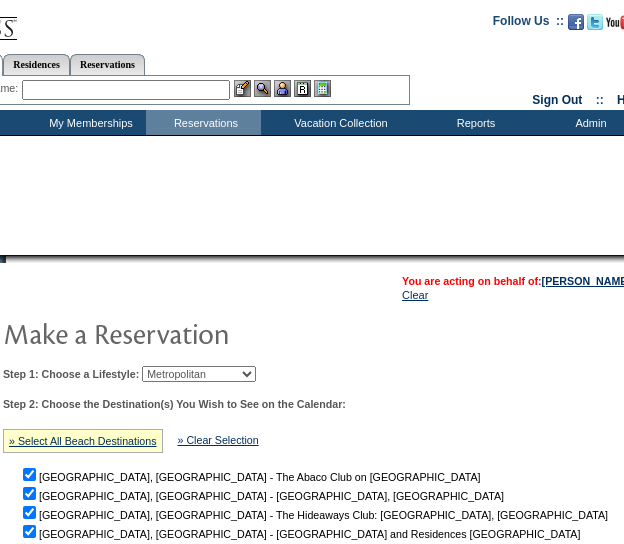 click on "Beach
Leisure
Metropolitan
Mountain
OIAL for Adventure
OIAL for Couples
OIAL for Families
Once in a Lifetime" at bounding box center (199, 374) 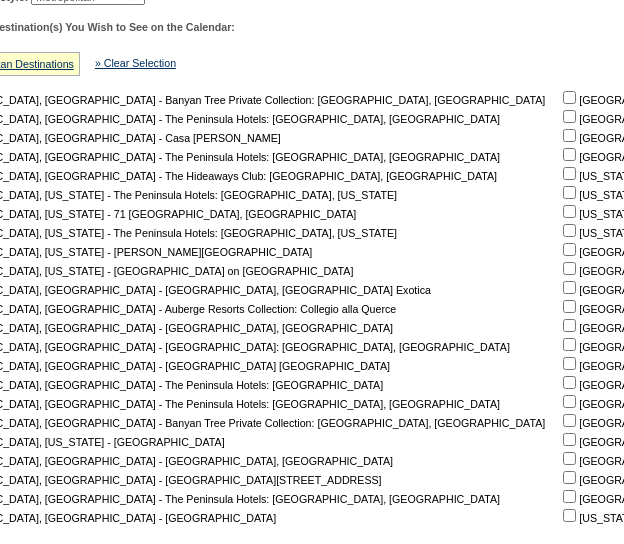 scroll, scrollTop: 377, scrollLeft: 241, axis: both 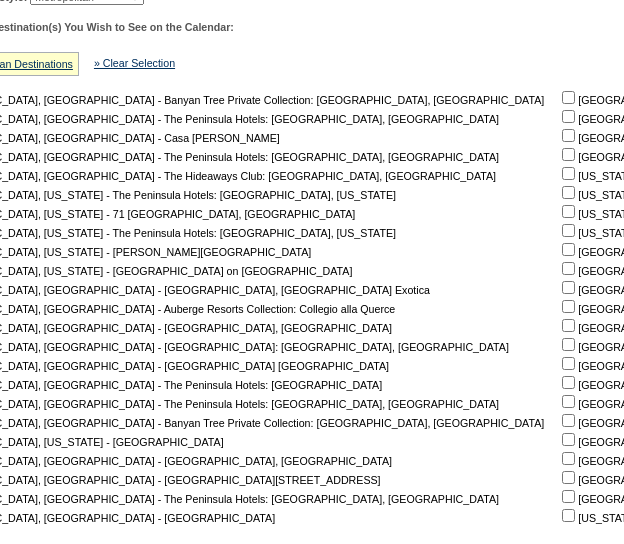 click at bounding box center [-83, 97] 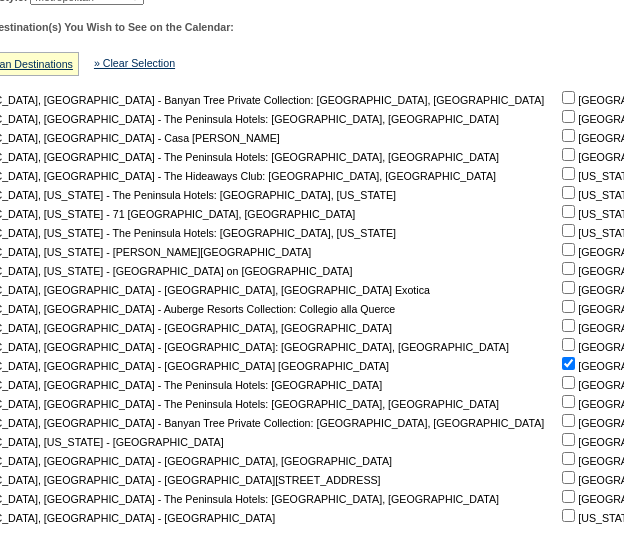 scroll, scrollTop: 377, scrollLeft: 181, axis: both 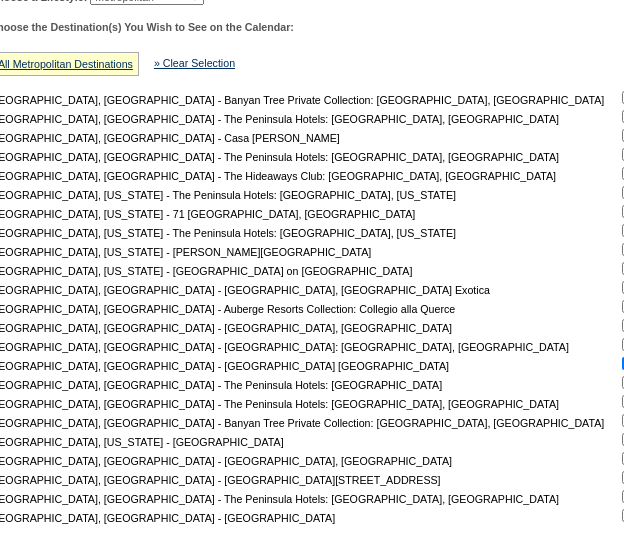 click at bounding box center [-23, 97] 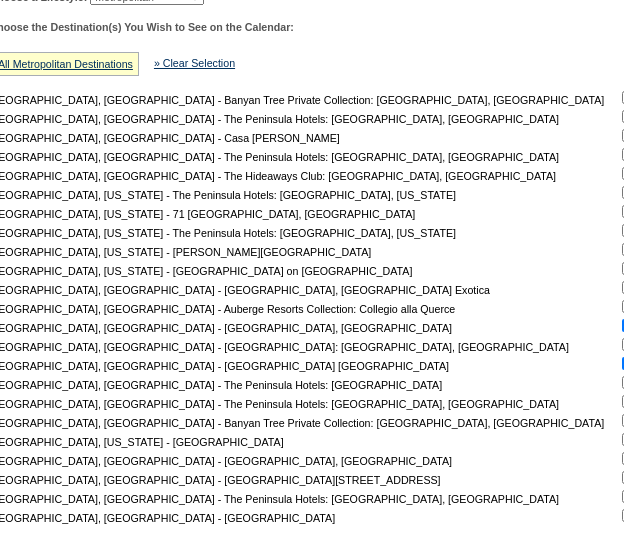 click on "[GEOGRAPHIC_DATA], [GEOGRAPHIC_DATA] - The Peninsula Hotels: [GEOGRAPHIC_DATA], [GEOGRAPHIC_DATA]  [GEOGRAPHIC_DATA], [GEOGRAPHIC_DATA] - [GEOGRAPHIC_DATA] [GEOGRAPHIC_DATA]  [GEOGRAPHIC_DATA], [GEOGRAPHIC_DATA] - [PERSON_NAME] - Member Event  [GEOGRAPHIC_DATA], [US_STATE] - Rao's Big Game - Member Event  [US_STATE][GEOGRAPHIC_DATA], [US_STATE] - [PERSON_NAME] - Member Event  [US_STATE][GEOGRAPHIC_DATA], [US_STATE][GEOGRAPHIC_DATA]  [US_STATE][GEOGRAPHIC_DATA], [US_STATE] - [GEOGRAPHIC_DATA] Hotels: [US_STATE][GEOGRAPHIC_DATA], [US_STATE]  [US_STATE][GEOGRAPHIC_DATA], [US_STATE] - [PERSON_NAME] [US_STATE]  [GEOGRAPHIC_DATA], [GEOGRAPHIC_DATA] - [GEOGRAPHIC_DATA]  [GEOGRAPHIC_DATA], [GEOGRAPHIC_DATA] - [GEOGRAPHIC_DATA]  [GEOGRAPHIC_DATA], [GEOGRAPHIC_DATA] - [GEOGRAPHIC_DATA]  [GEOGRAPHIC_DATA], [GEOGRAPHIC_DATA] - The Peninsula Hotels: [GEOGRAPHIC_DATA], [GEOGRAPHIC_DATA]  [GEOGRAPHIC_DATA], [GEOGRAPHIC_DATA] - The Residences at [GEOGRAPHIC_DATA]  [GEOGRAPHIC_DATA], [GEOGRAPHIC_DATA] - [GEOGRAPHIC_DATA], [GEOGRAPHIC_DATA]  [GEOGRAPHIC_DATA], [GEOGRAPHIC_DATA] - [GEOGRAPHIC_DATA], [GEOGRAPHIC_DATA] - [GEOGRAPHIC_DATA] Club: [GEOGRAPHIC_DATA], [GEOGRAPHIC_DATA], [GEOGRAPHIC_DATA]  [GEOGRAPHIC_DATA], [US_STATE] - [GEOGRAPHIC_DATA] [GEOGRAPHIC_DATA]  [GEOGRAPHIC_DATA], [GEOGRAPHIC_DATA] - [GEOGRAPHIC_DATA] [GEOGRAPHIC_DATA]  [GEOGRAPHIC_DATA], [GEOGRAPHIC_DATA] - The Peninsula Hotels: [GEOGRAPHIC_DATA], [GEOGRAPHIC_DATA]  [GEOGRAPHIC_DATA], [GEOGRAPHIC_DATA] - The Peninsula Hotels: [GEOGRAPHIC_DATA], [GEOGRAPHIC_DATA]  [GEOGRAPHIC_DATA], [GEOGRAPHIC_DATA] - [GEOGRAPHIC_DATA] [GEOGRAPHIC_DATA]" at bounding box center [956, 306] 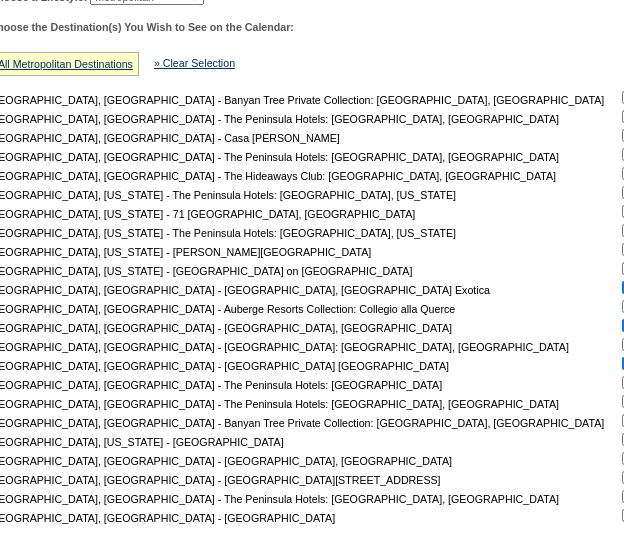 click at bounding box center [-23, 97] 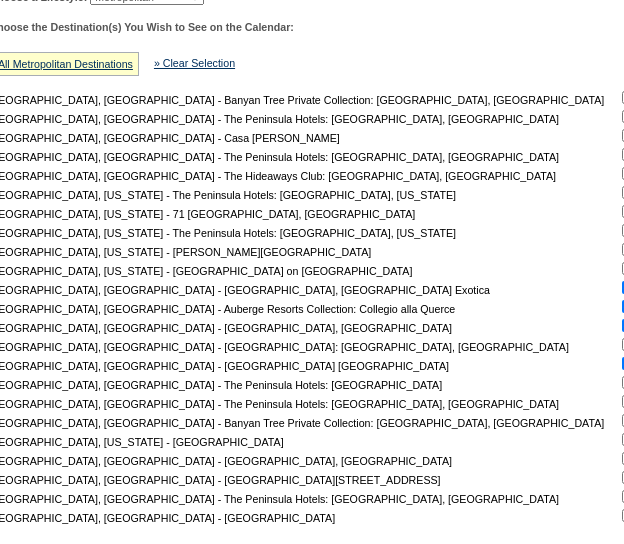 click at bounding box center (-23, 97) 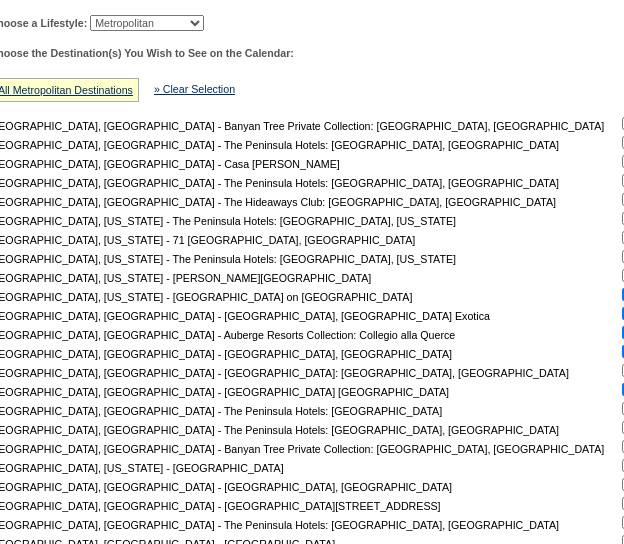 scroll, scrollTop: 350, scrollLeft: 181, axis: both 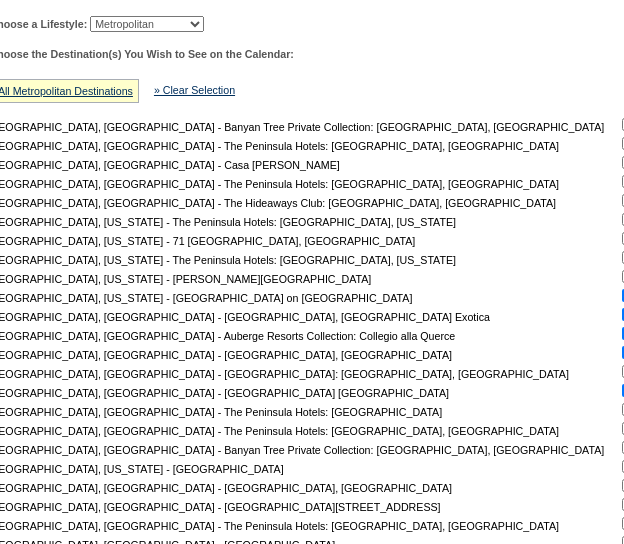 click at bounding box center (-23, 124) 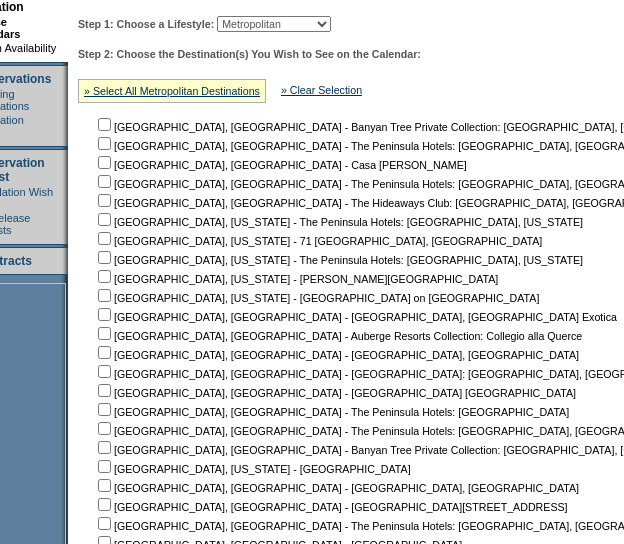 scroll, scrollTop: 346, scrollLeft: 66, axis: both 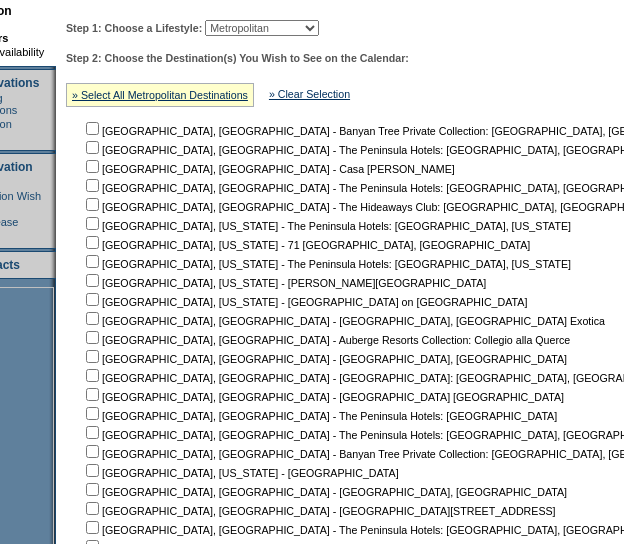 click at bounding box center (92, 128) 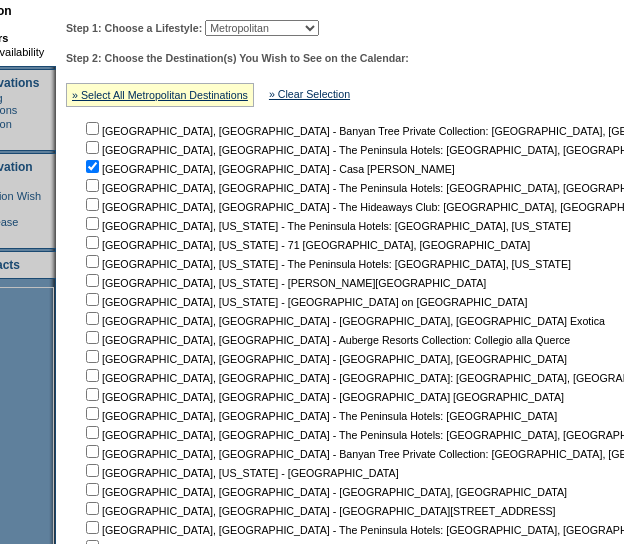 click at bounding box center (92, 128) 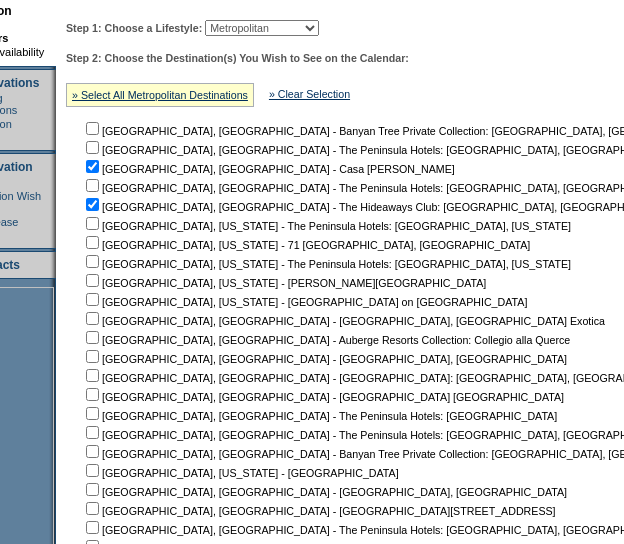 scroll, scrollTop: 420, scrollLeft: 66, axis: both 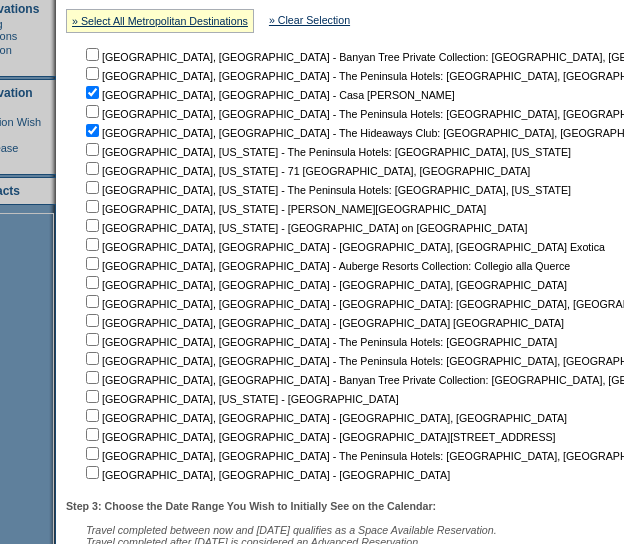 click at bounding box center (92, 54) 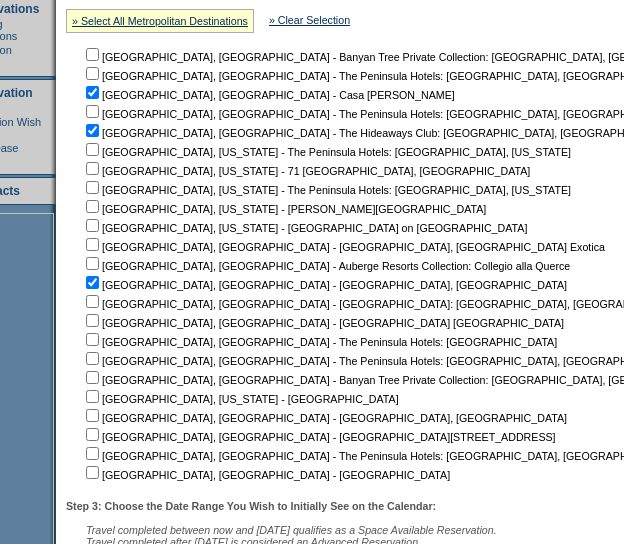 click at bounding box center (92, 54) 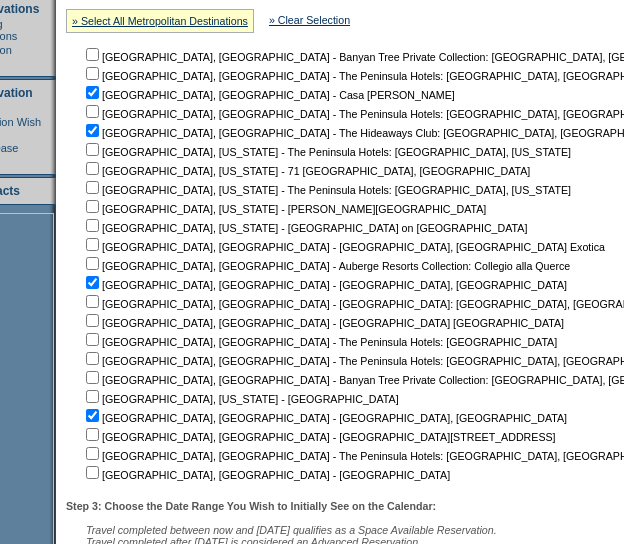 click at bounding box center (92, 54) 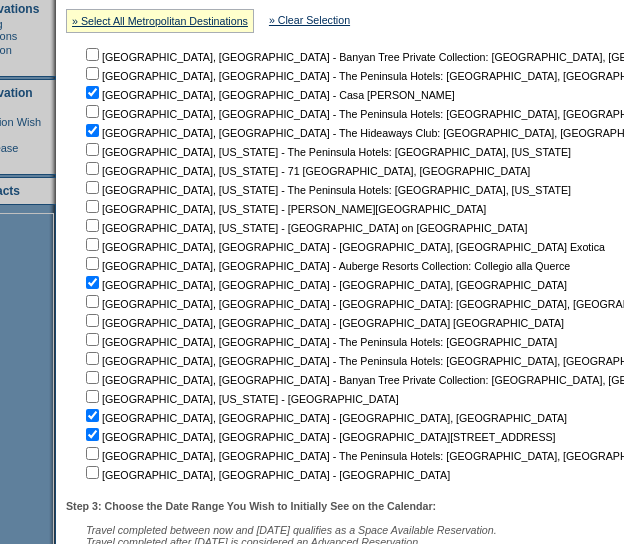click on "[GEOGRAPHIC_DATA], [GEOGRAPHIC_DATA] - The Peninsula Hotels: [GEOGRAPHIC_DATA], [GEOGRAPHIC_DATA]" at bounding box center (378, 456) 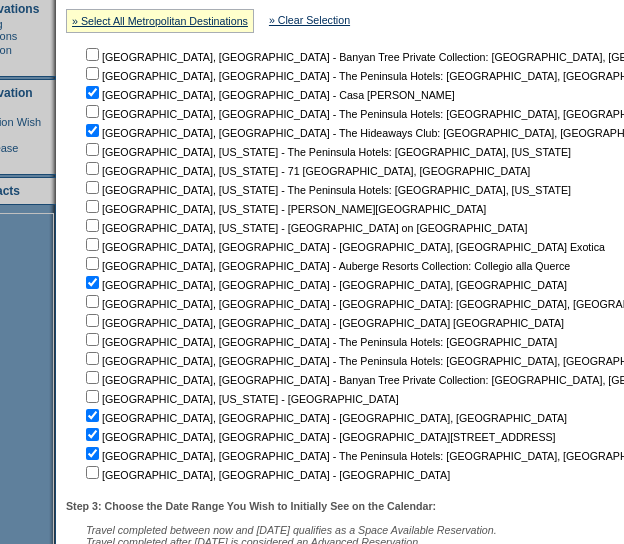 click at bounding box center (92, 54) 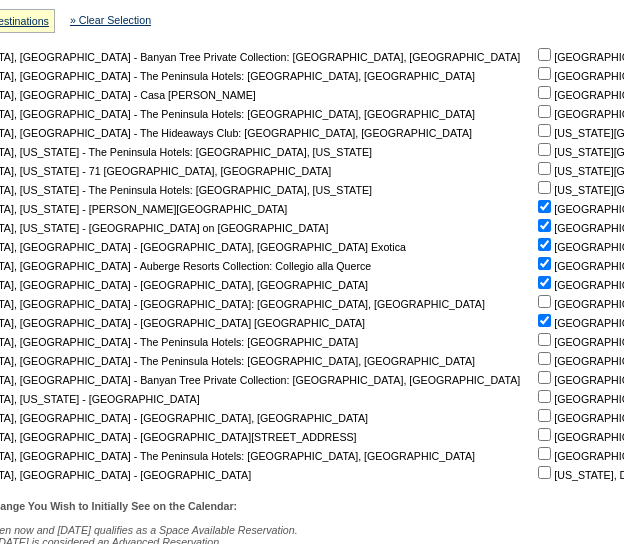 scroll, scrollTop: 420, scrollLeft: 283, axis: both 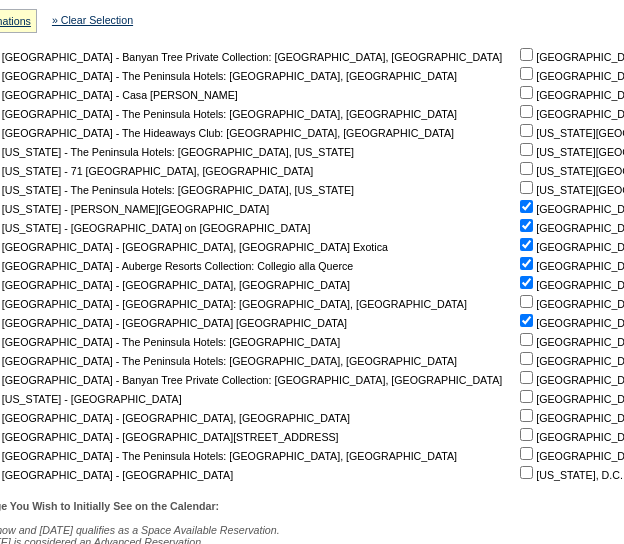 click at bounding box center [-125, 54] 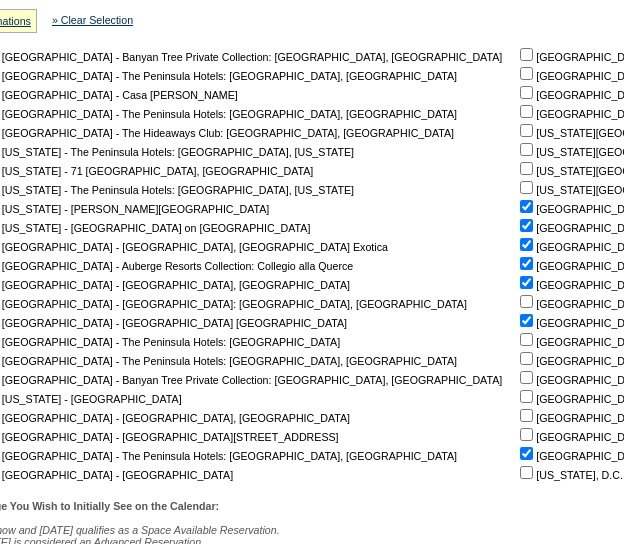 click at bounding box center [-125, 54] 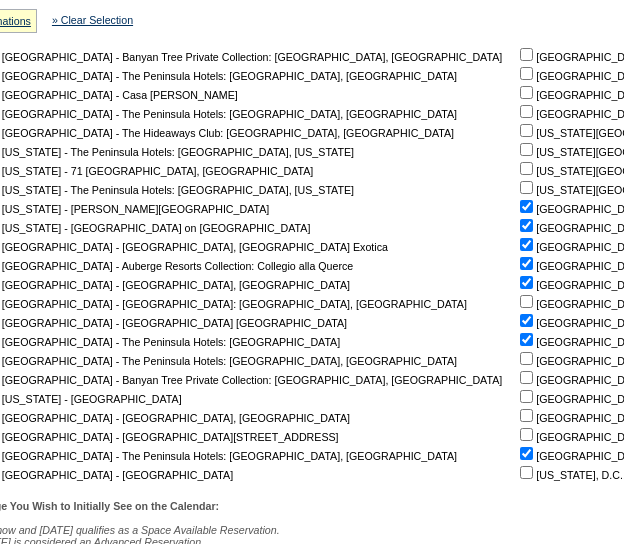 click at bounding box center (-125, 54) 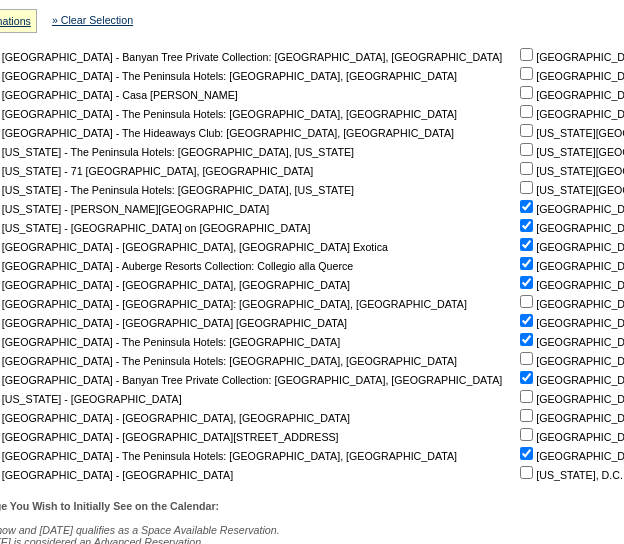click at bounding box center [-125, 54] 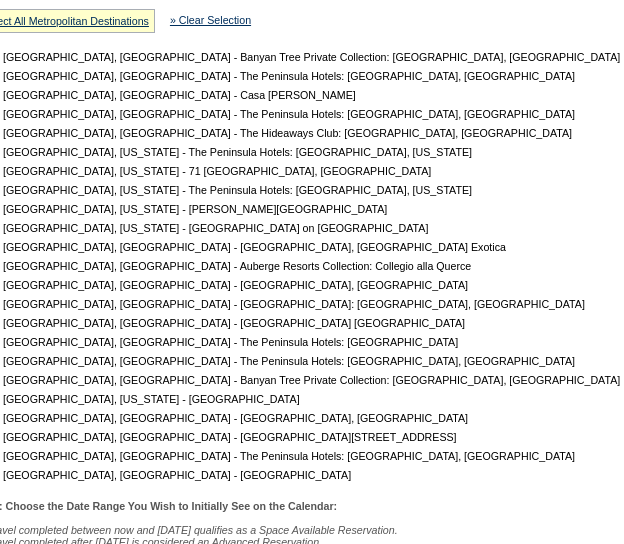scroll, scrollTop: 650, scrollLeft: 165, axis: both 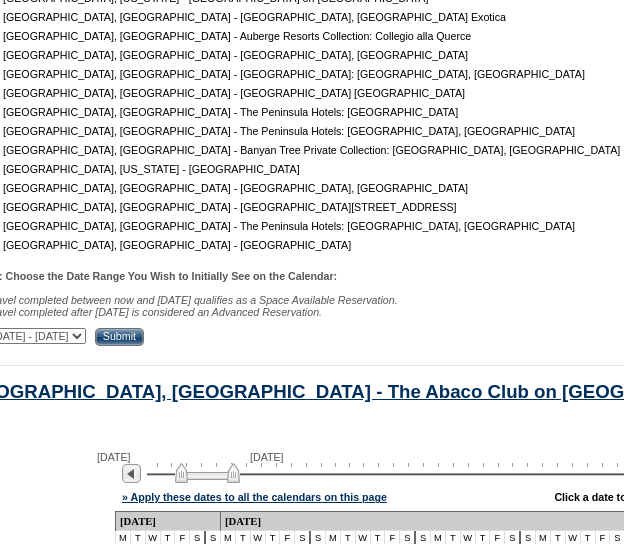 click on "Submit" at bounding box center [119, 337] 